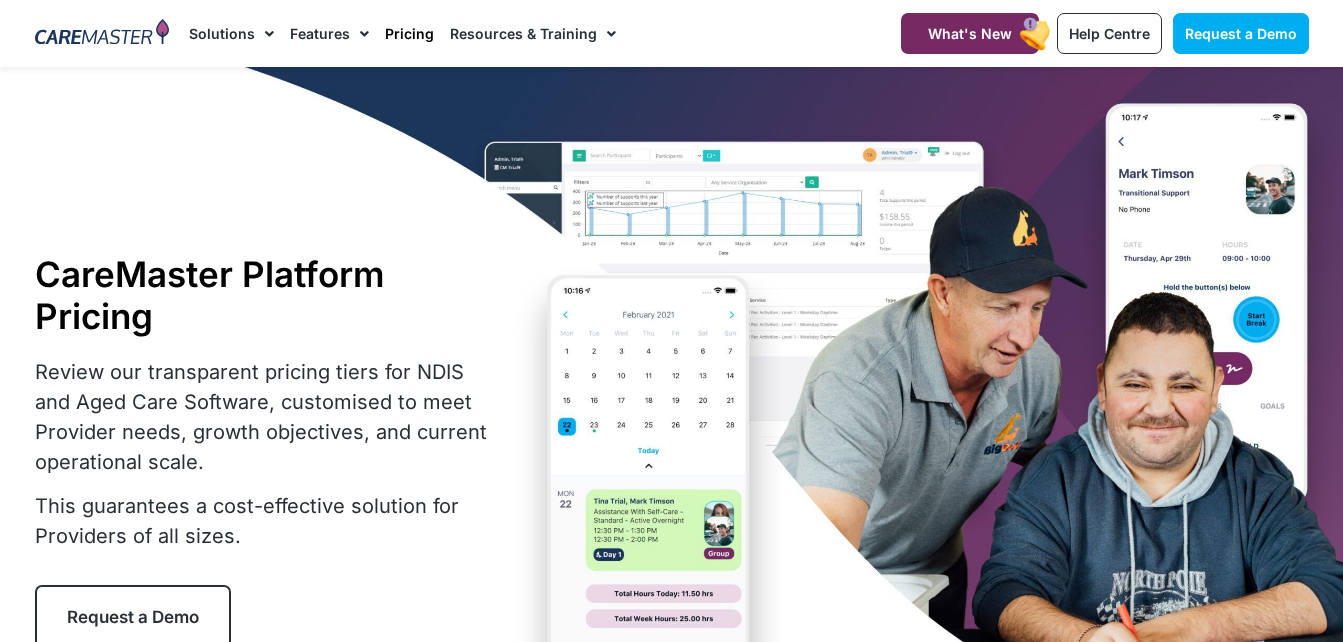 scroll, scrollTop: 0, scrollLeft: 0, axis: both 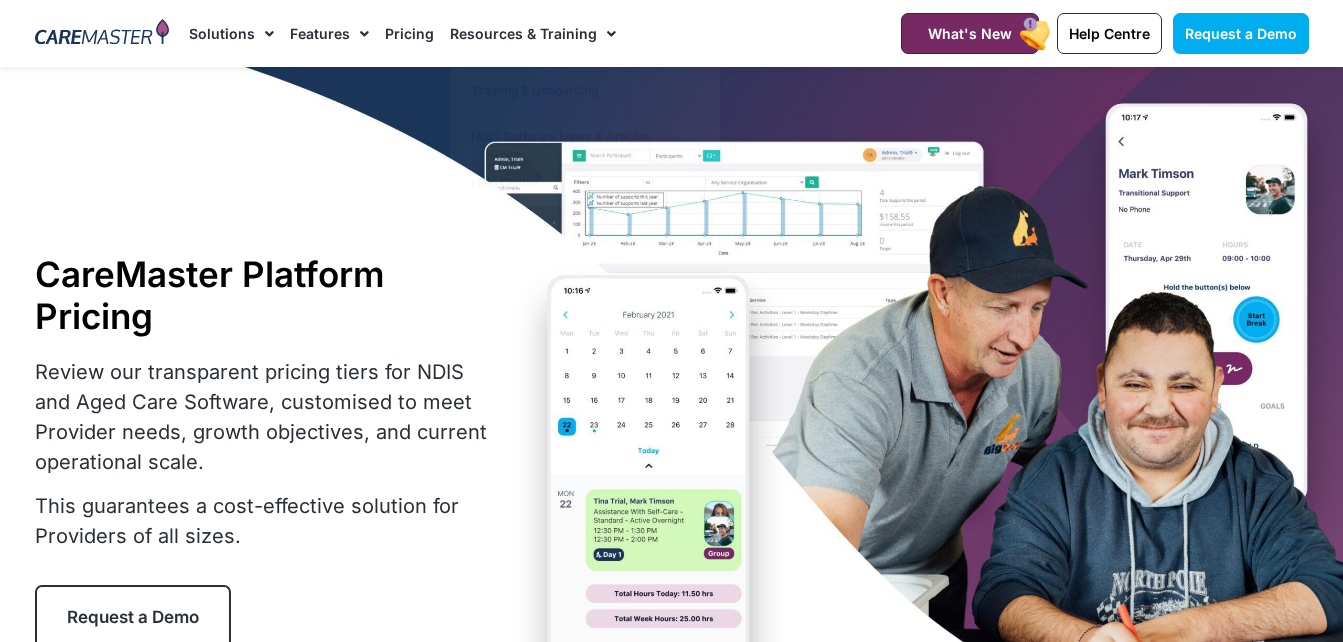 click on "Pricing" 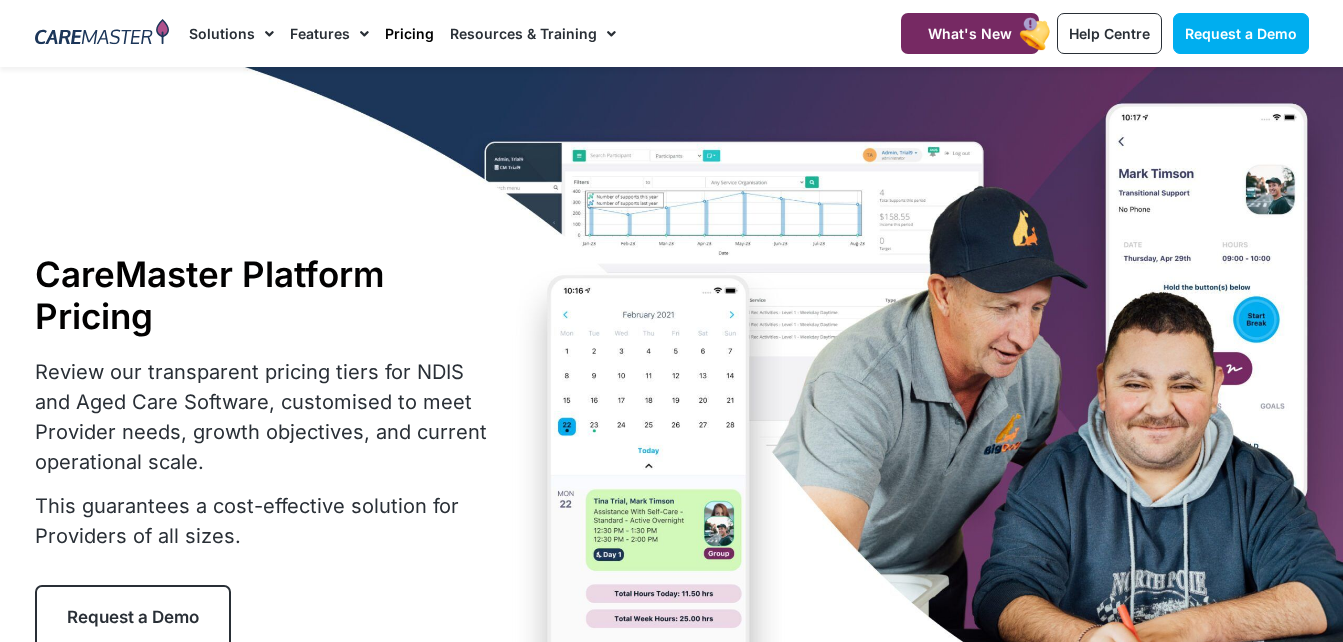 scroll, scrollTop: 0, scrollLeft: 0, axis: both 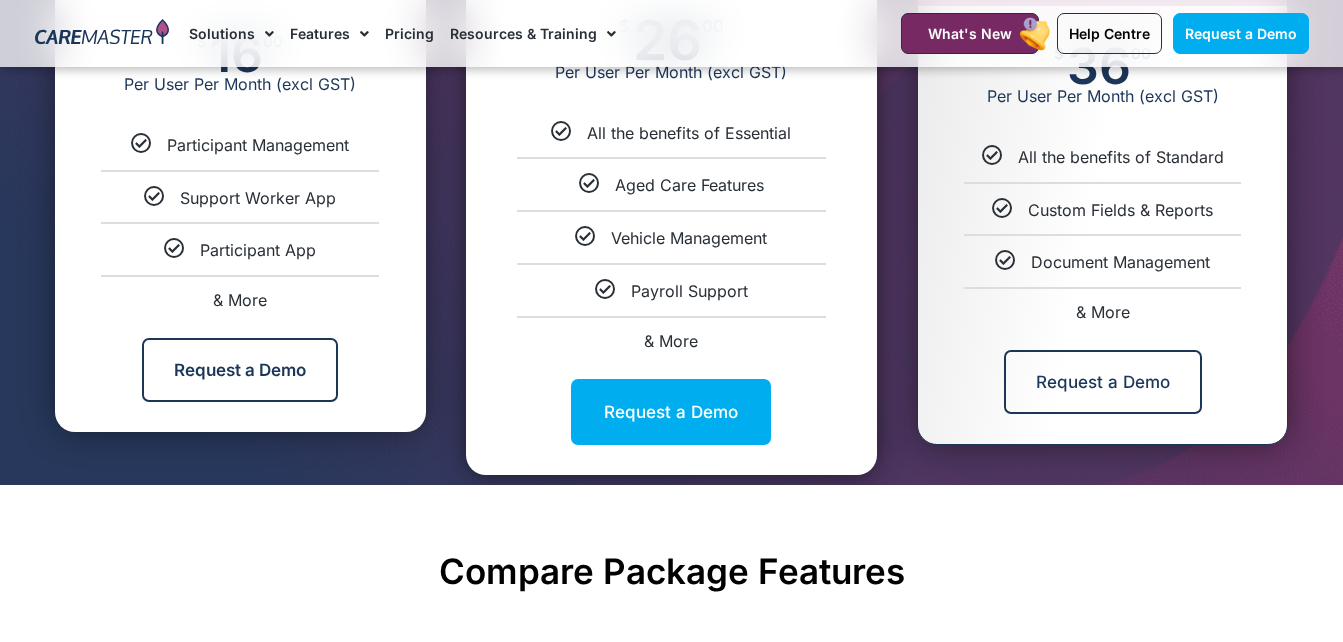 click on "& More" at bounding box center [240, 300] 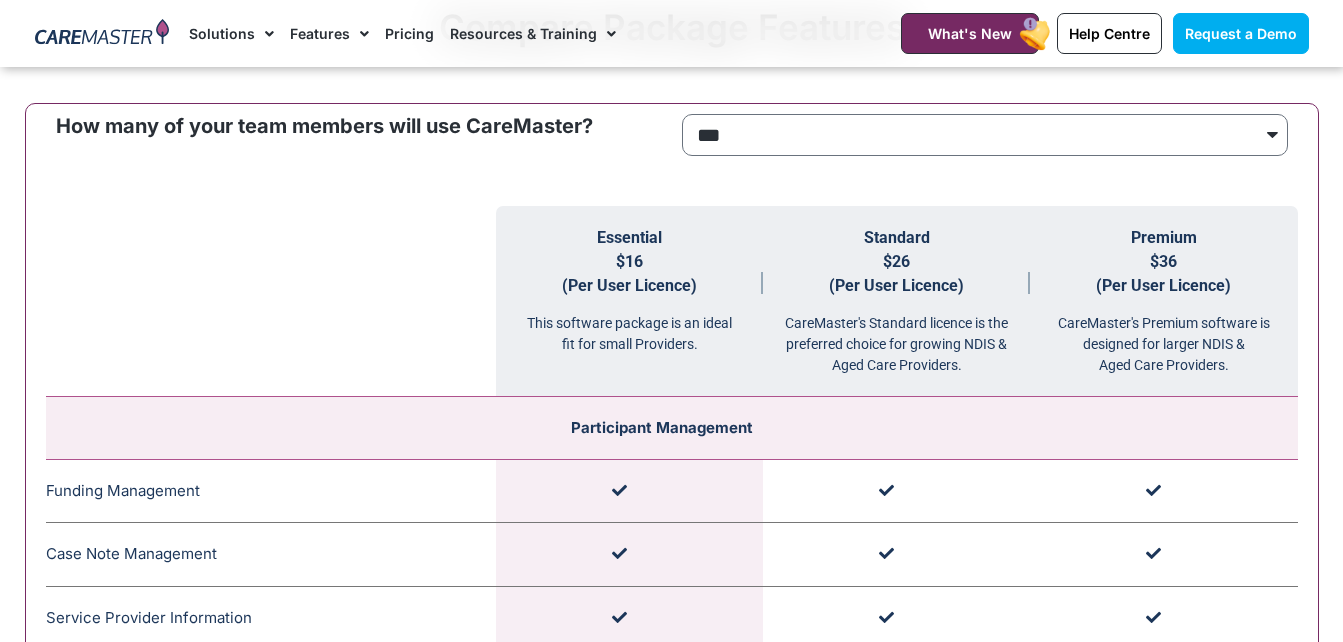 scroll, scrollTop: 1860, scrollLeft: 0, axis: vertical 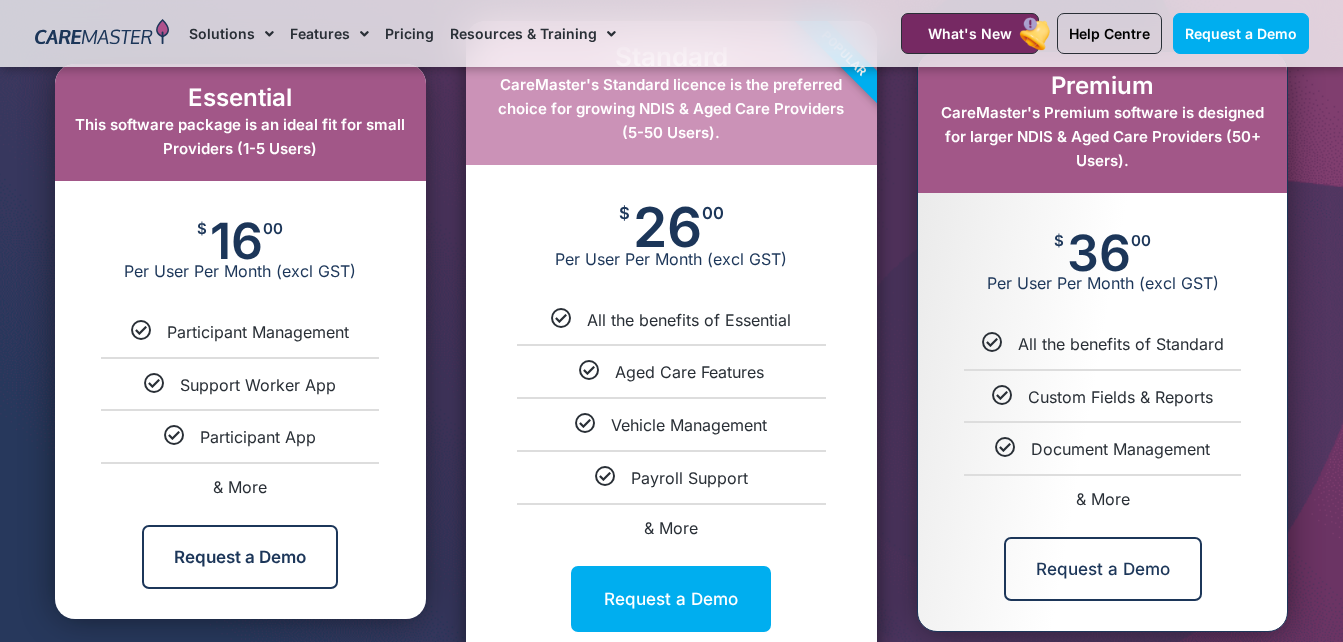 click on "& More" at bounding box center (240, 487) 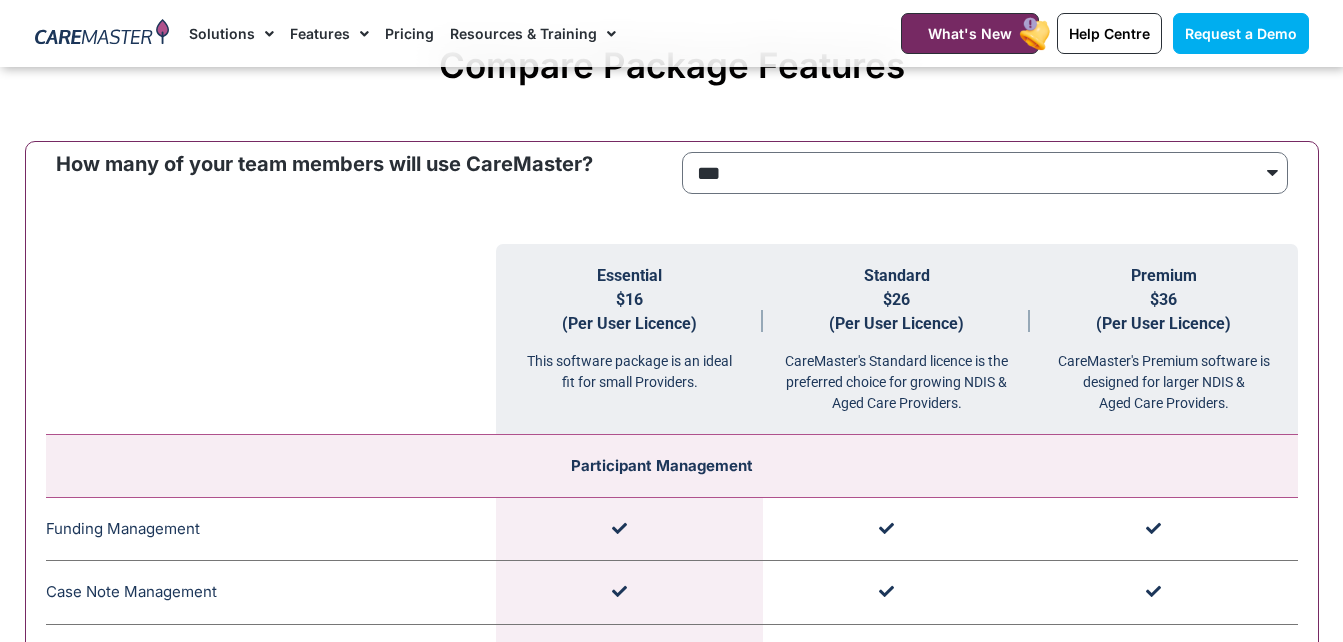 scroll, scrollTop: 1860, scrollLeft: 0, axis: vertical 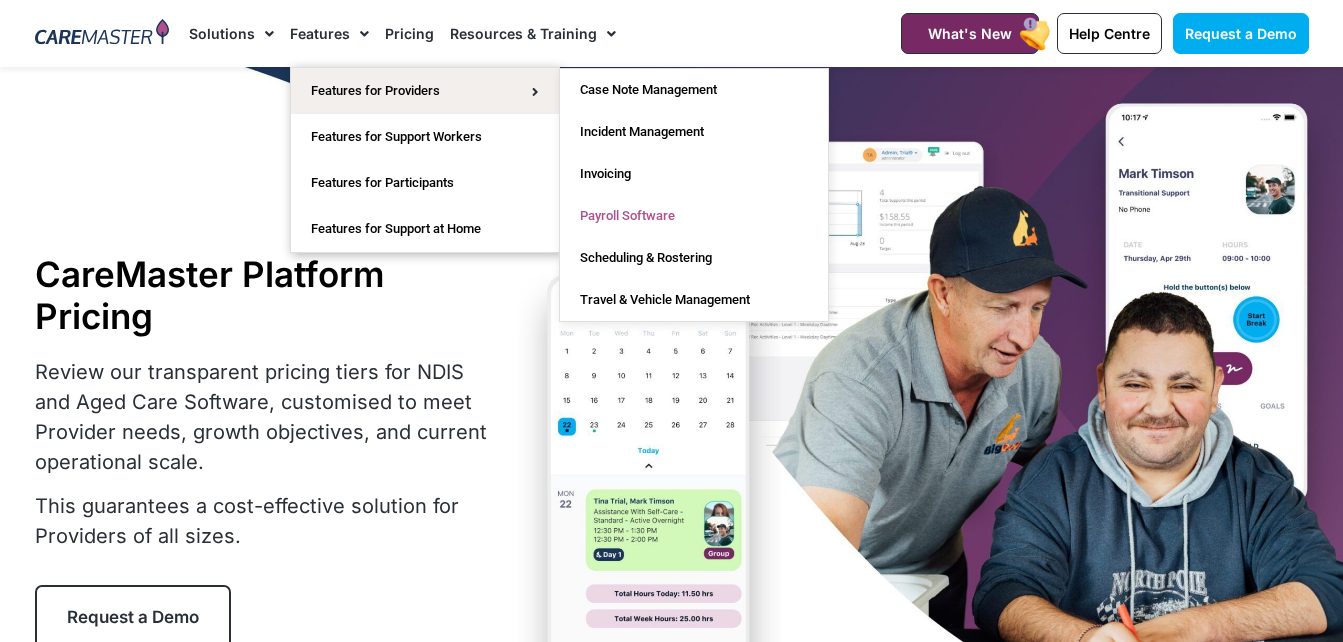 click on "Payroll Software" 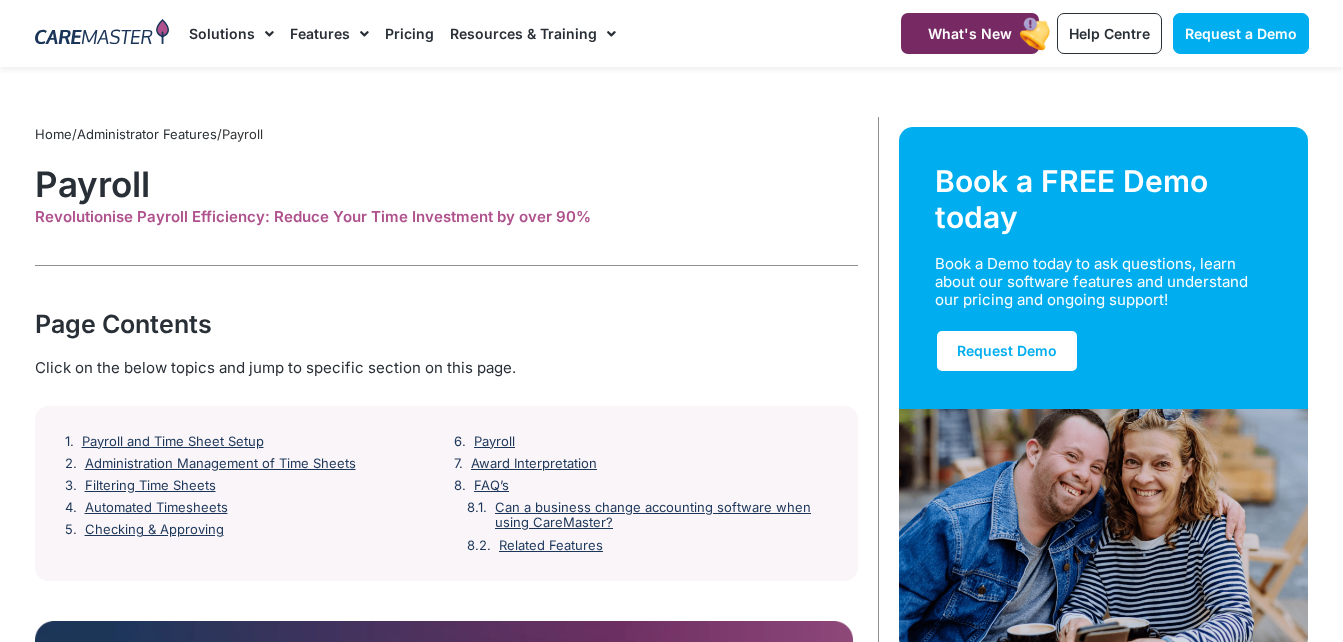 scroll, scrollTop: 0, scrollLeft: 0, axis: both 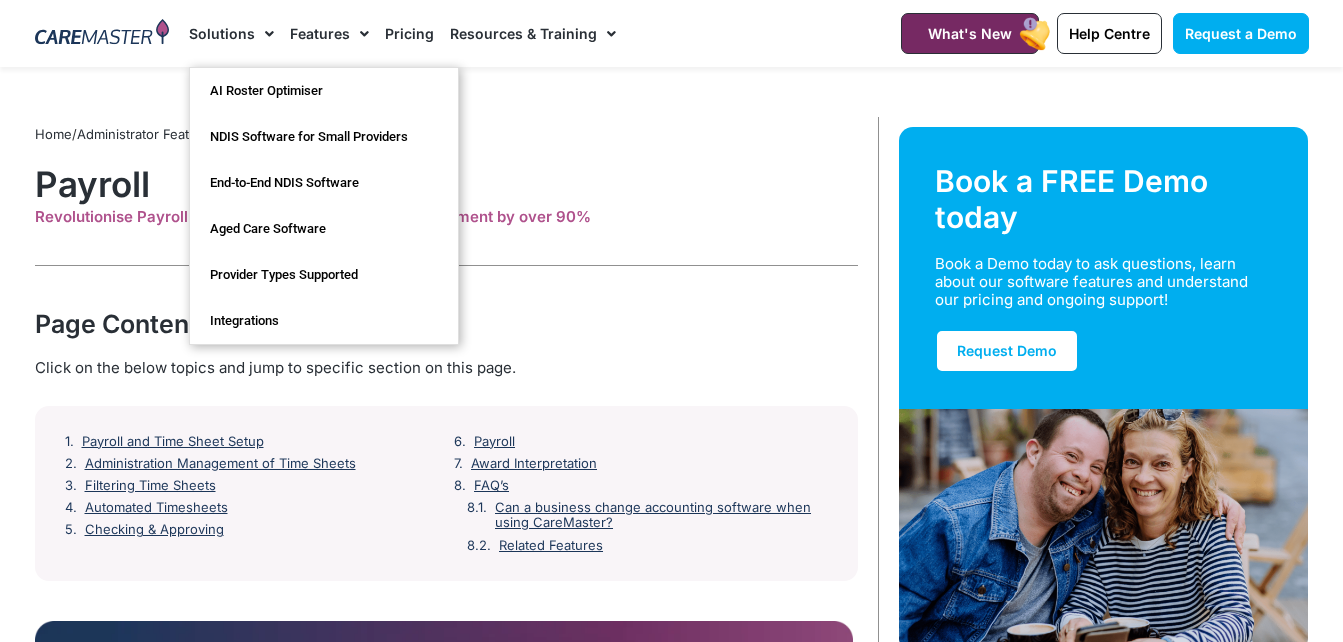 click on "Solutions" 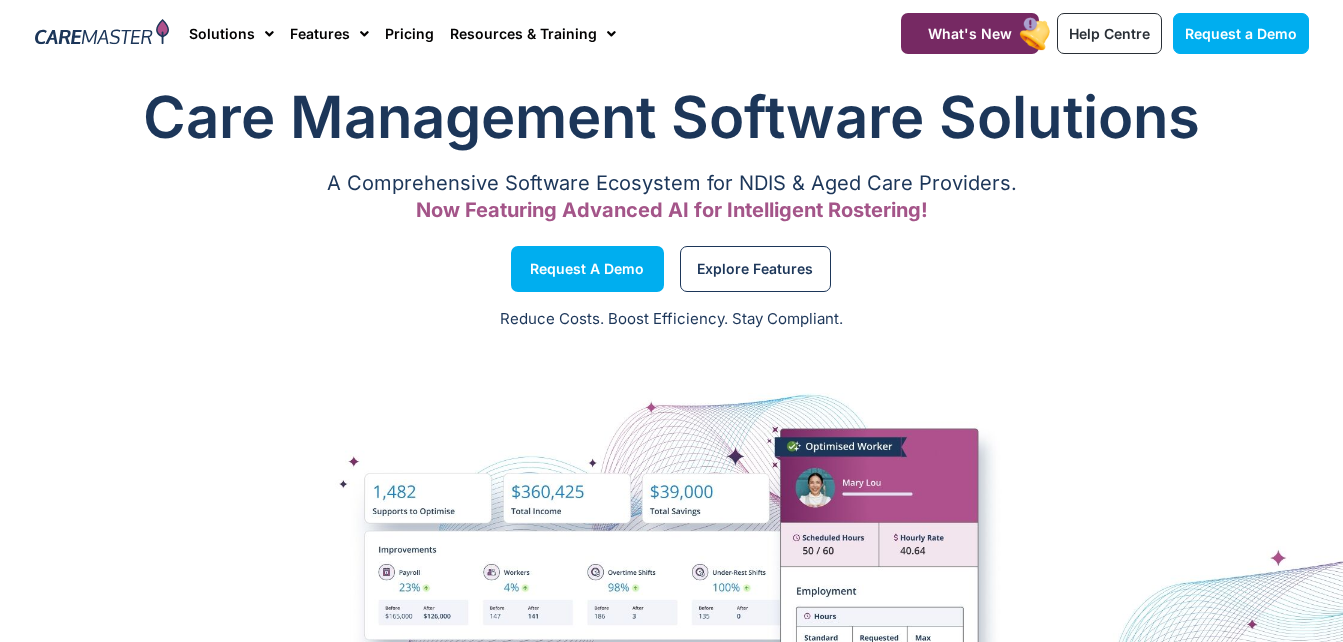 scroll, scrollTop: 0, scrollLeft: 0, axis: both 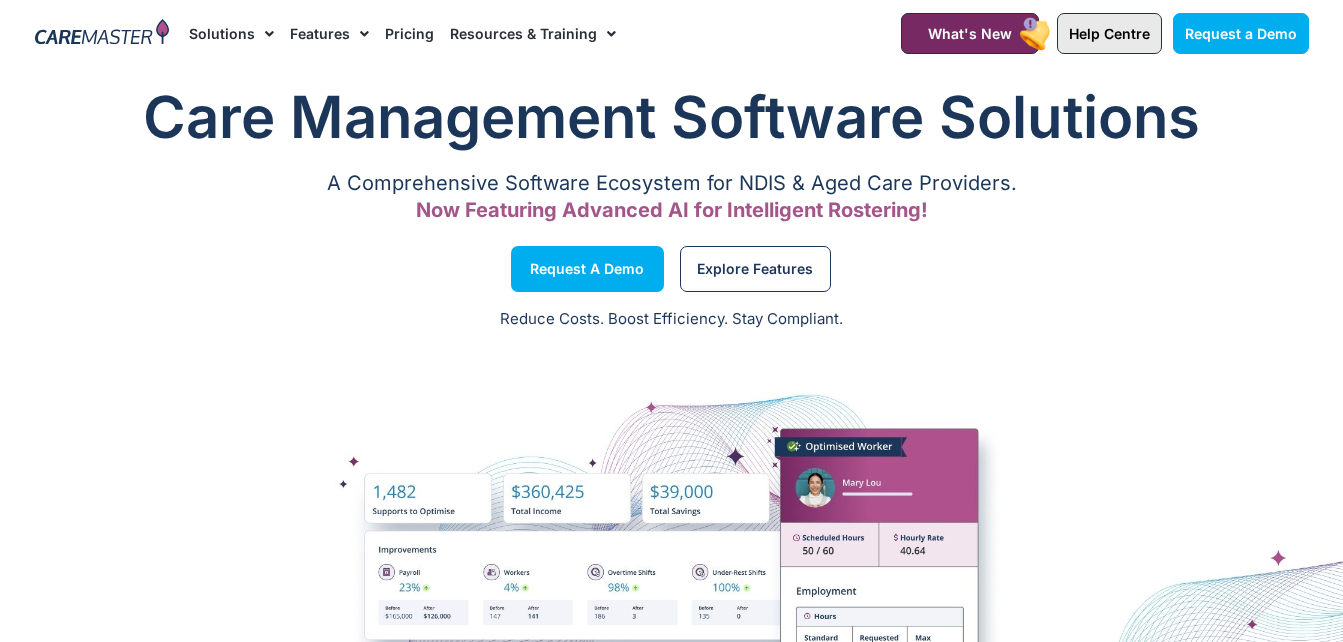 click on "Help Centre" at bounding box center (1109, 33) 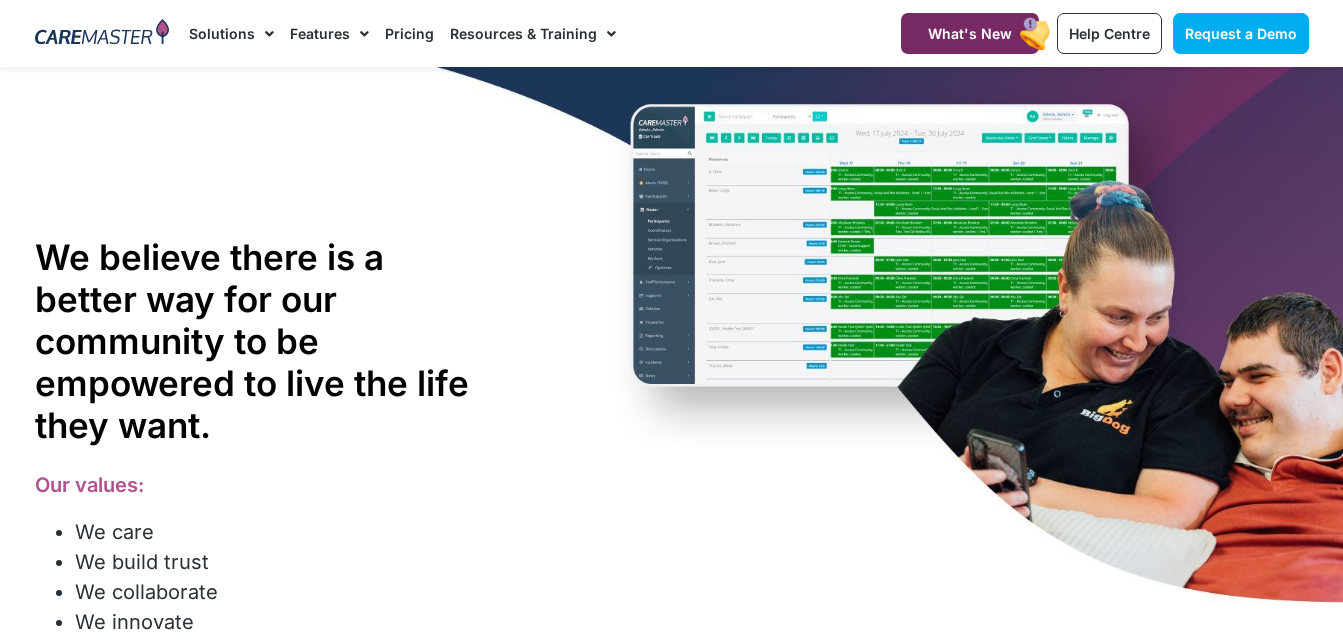 scroll, scrollTop: 0, scrollLeft: 0, axis: both 